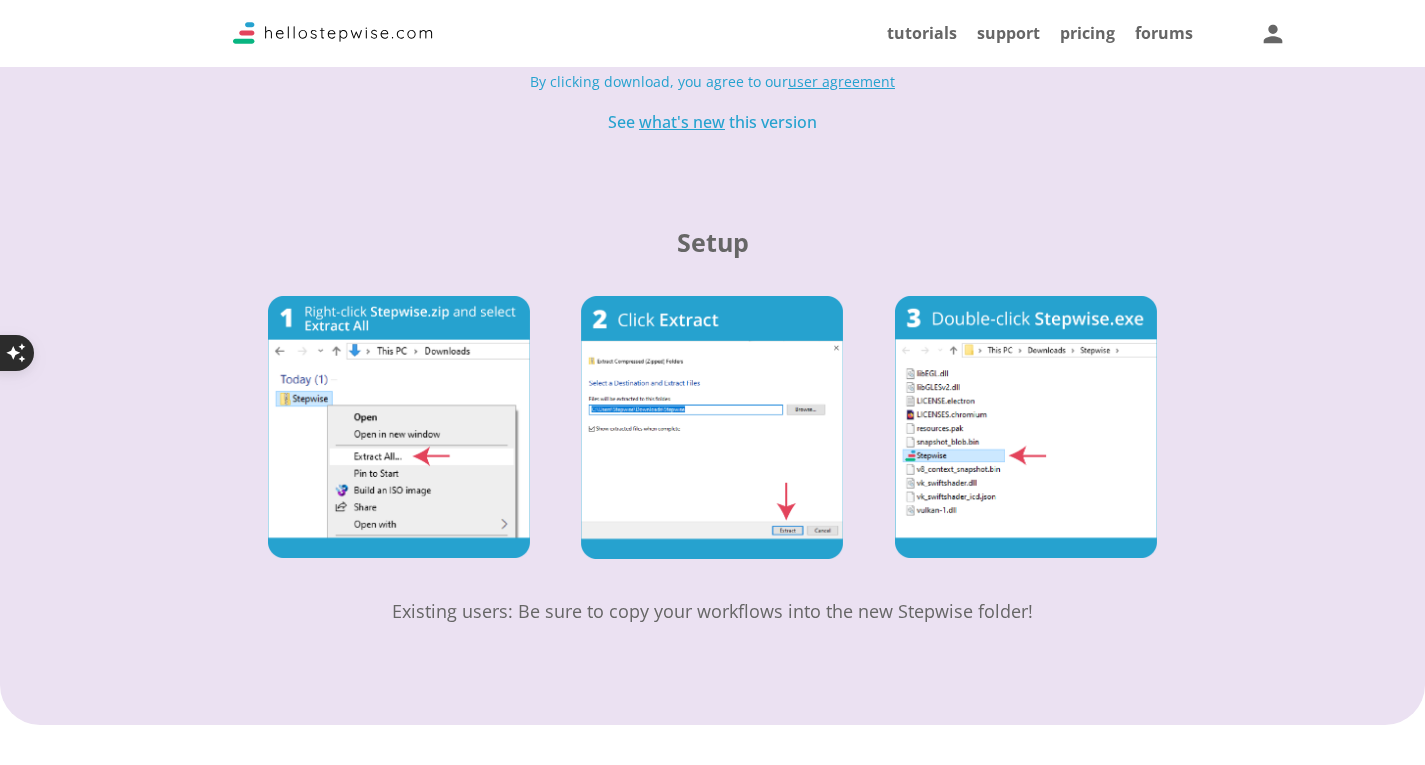 scroll, scrollTop: 0, scrollLeft: 0, axis: both 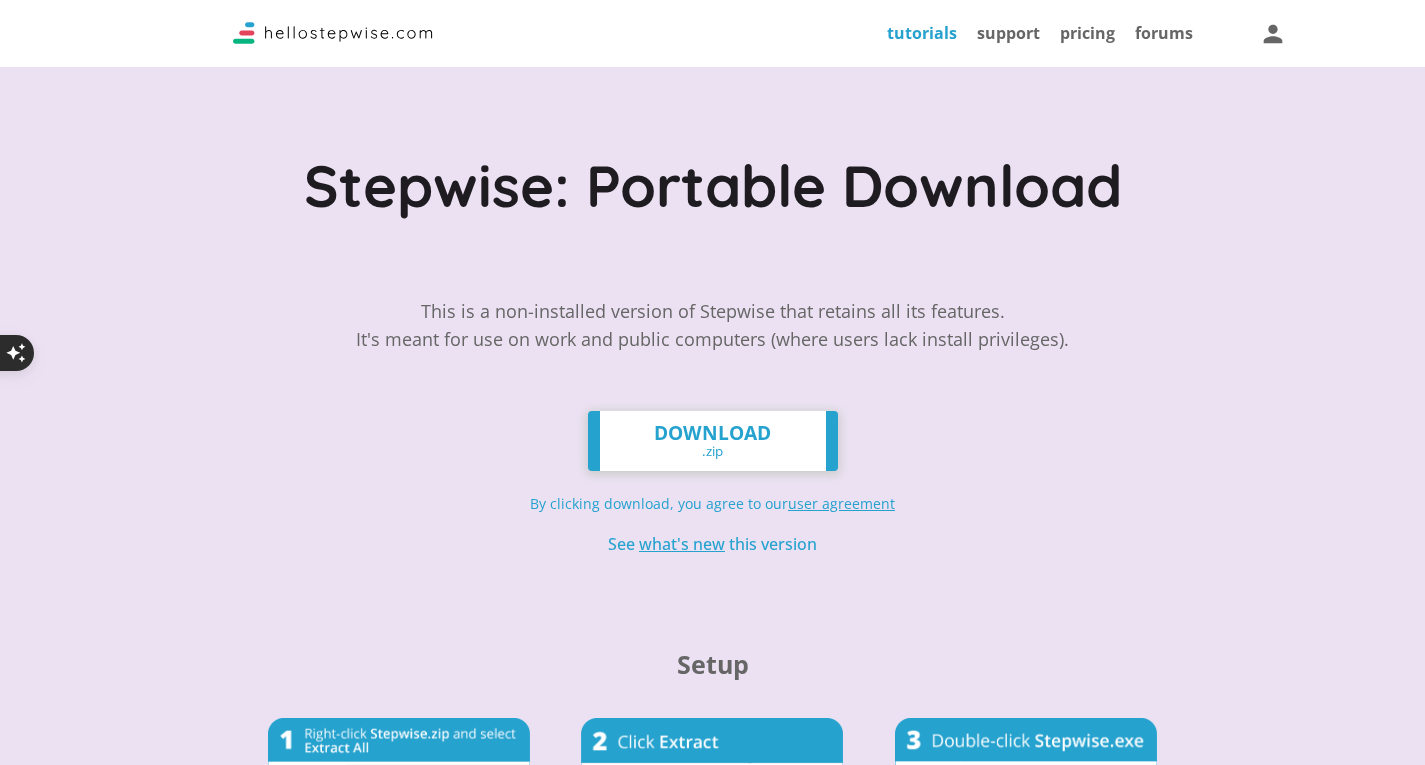 click on "tutorials" at bounding box center [922, 33] 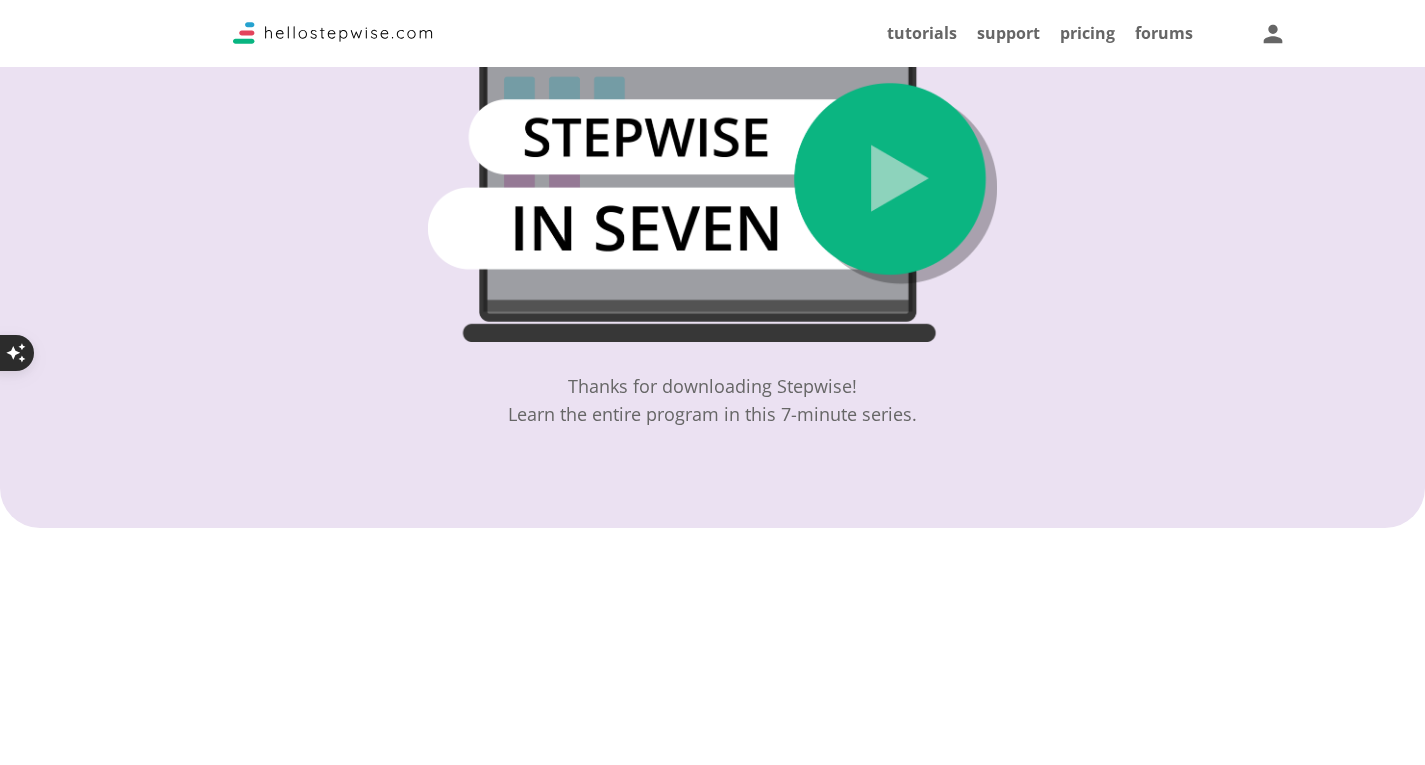 scroll, scrollTop: 107, scrollLeft: 0, axis: vertical 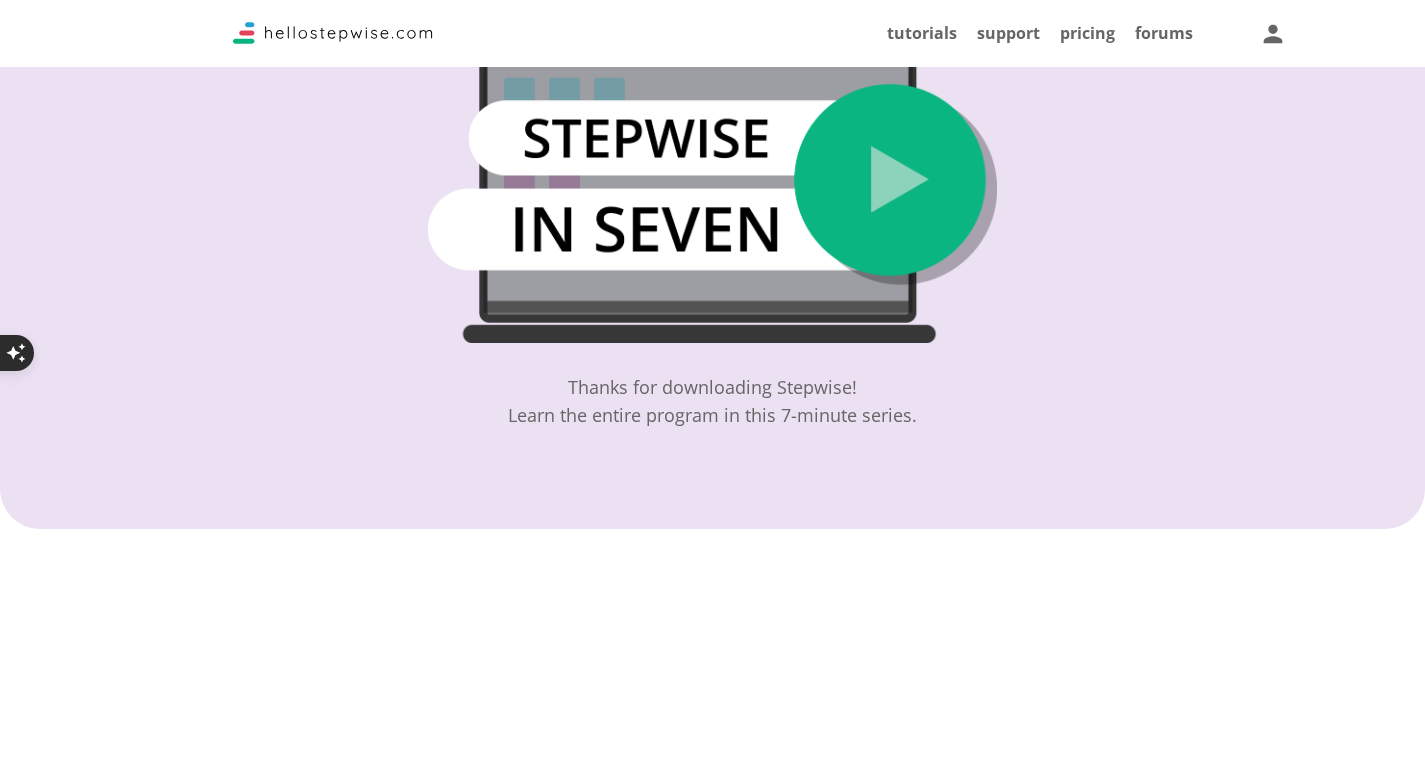 click at bounding box center [713, 198] 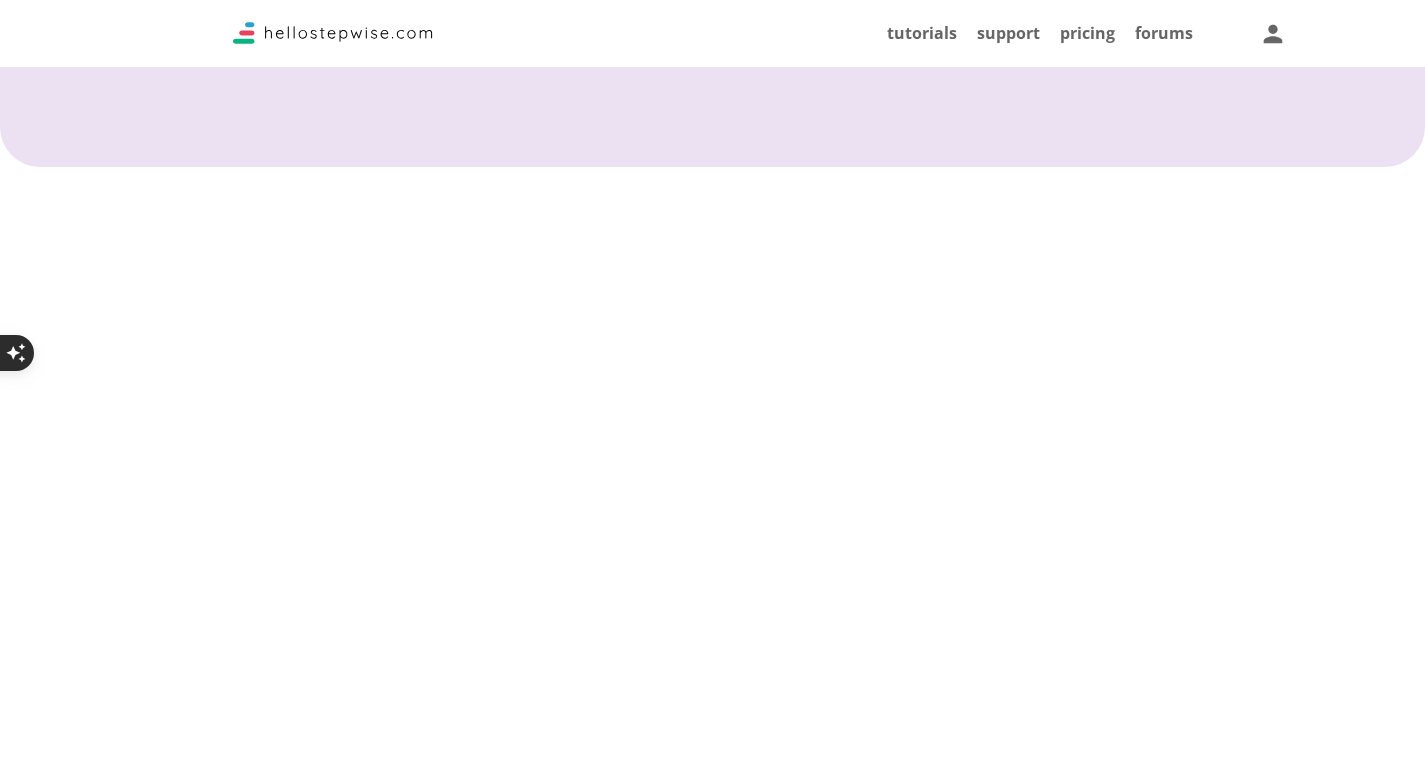 scroll, scrollTop: 596, scrollLeft: 0, axis: vertical 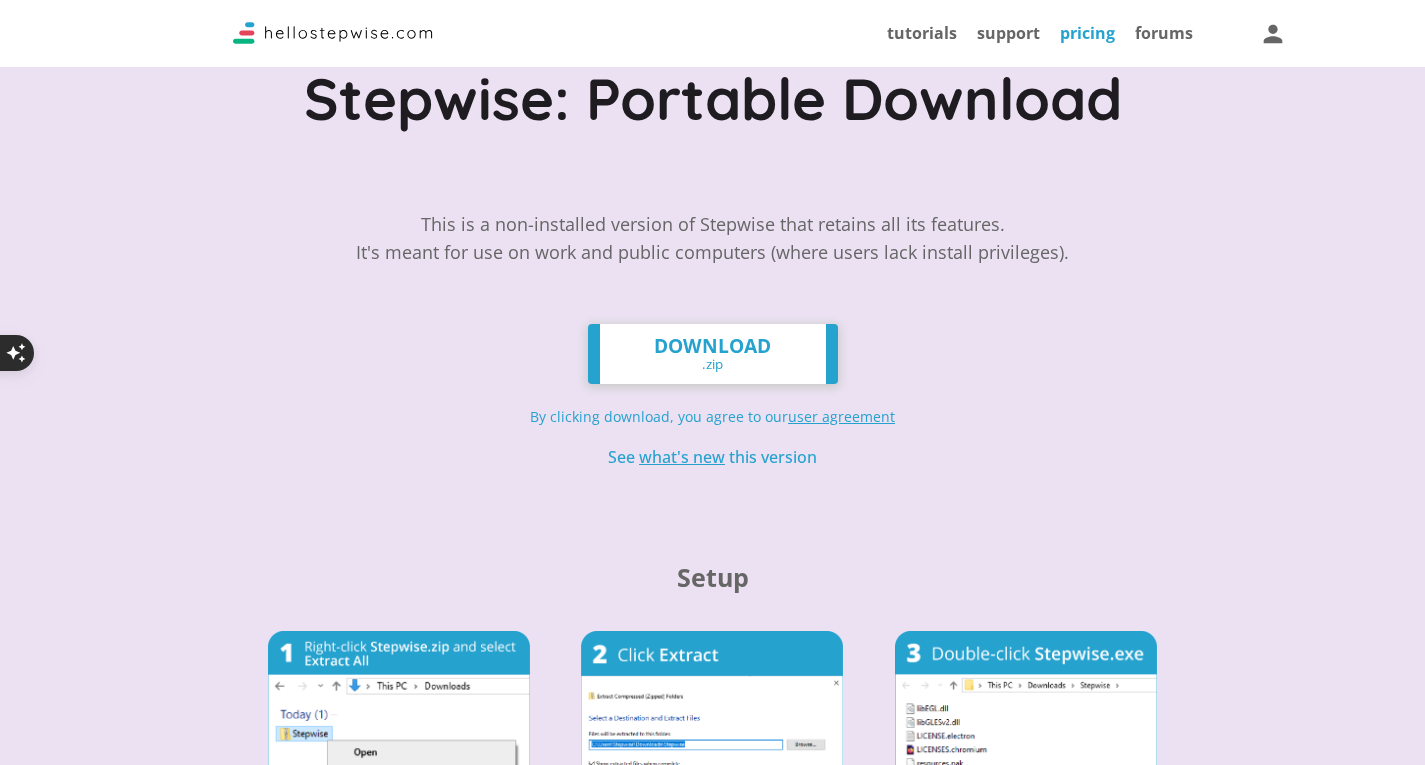click on "pricing" at bounding box center [1087, 33] 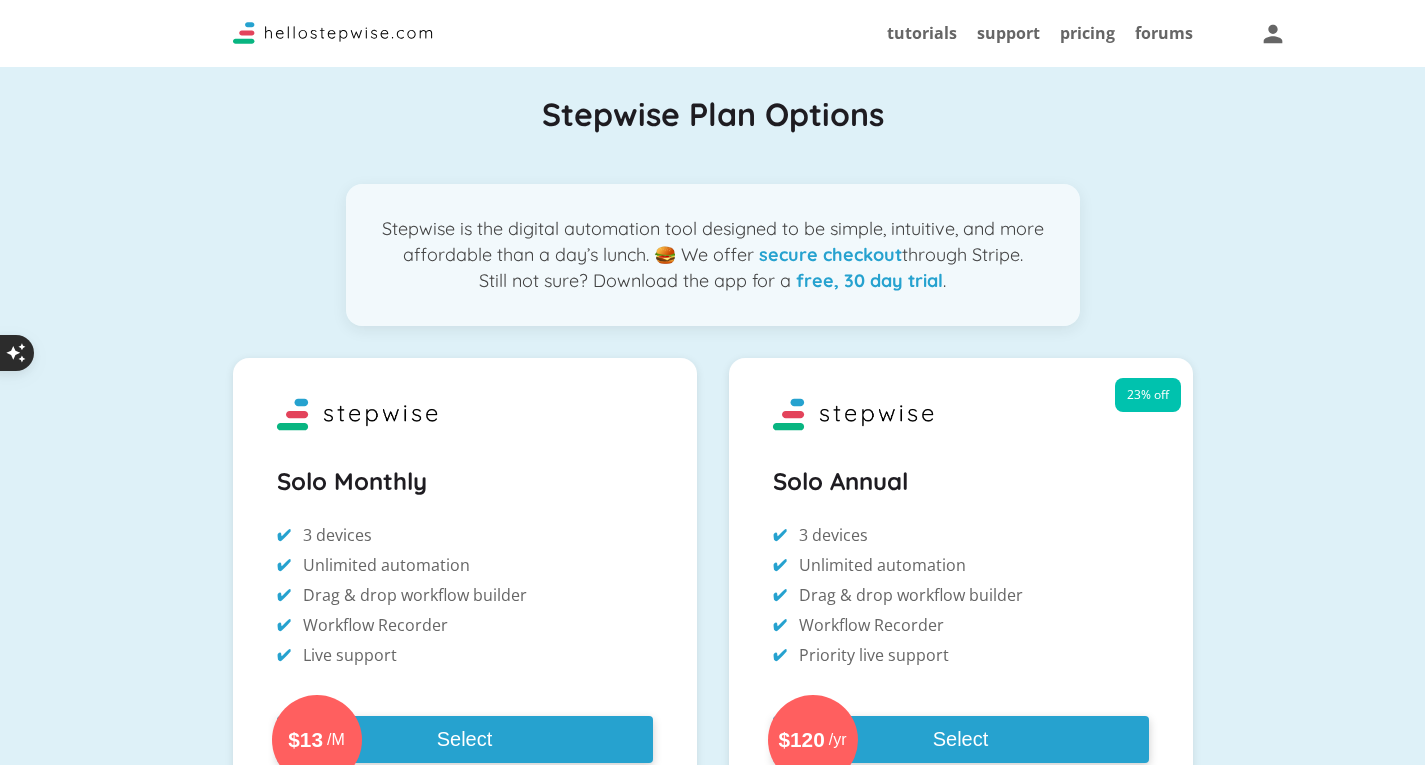 scroll, scrollTop: 0, scrollLeft: 0, axis: both 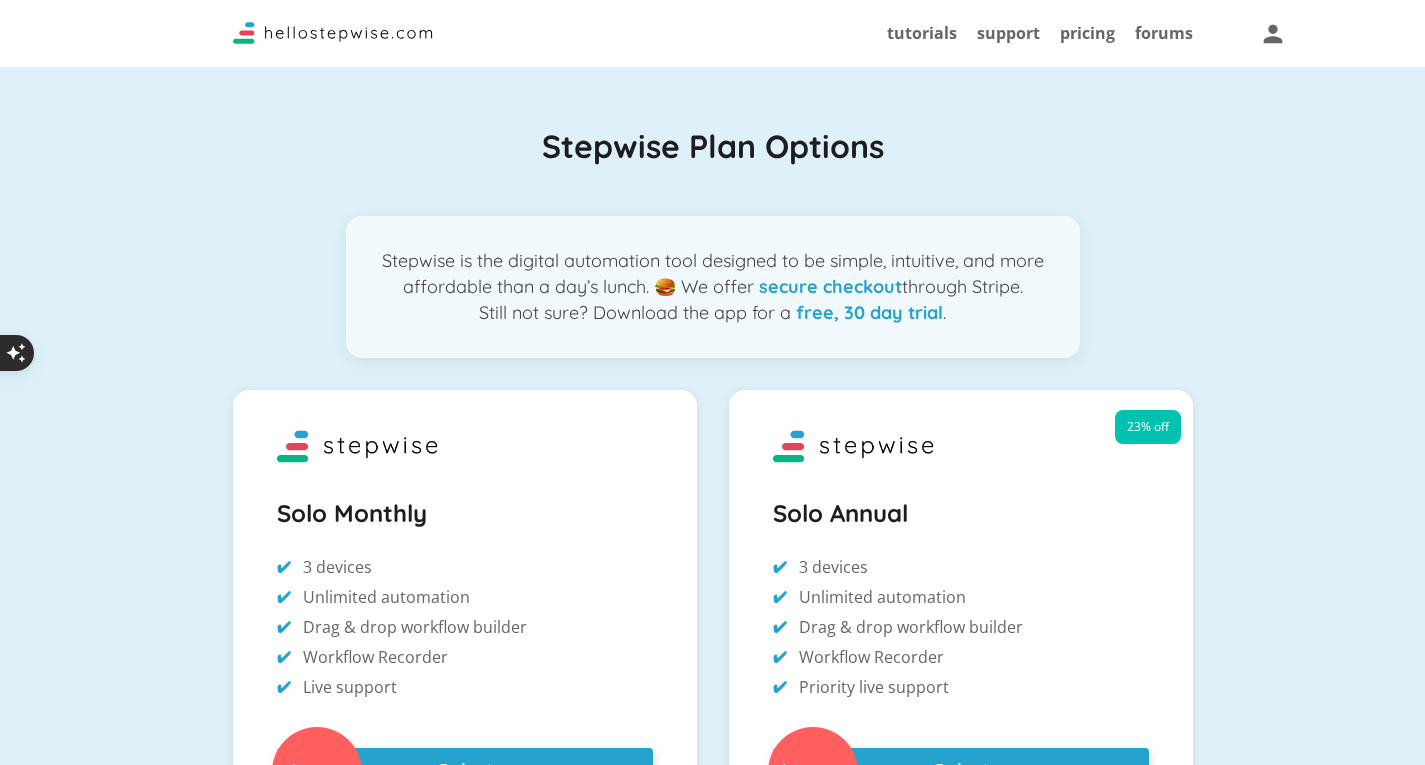 click on "free, 30 day trial" at bounding box center [869, 312] 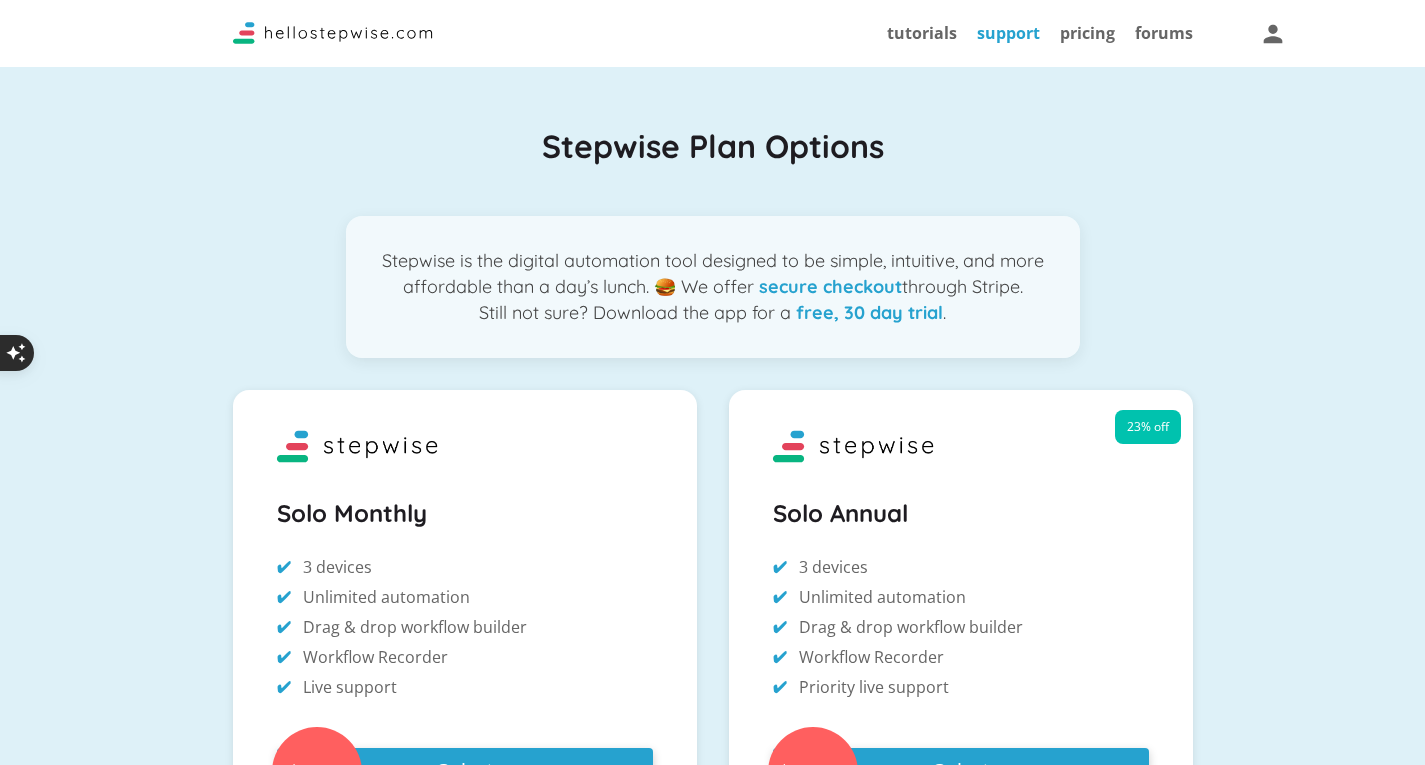 click on "support" at bounding box center [1008, 33] 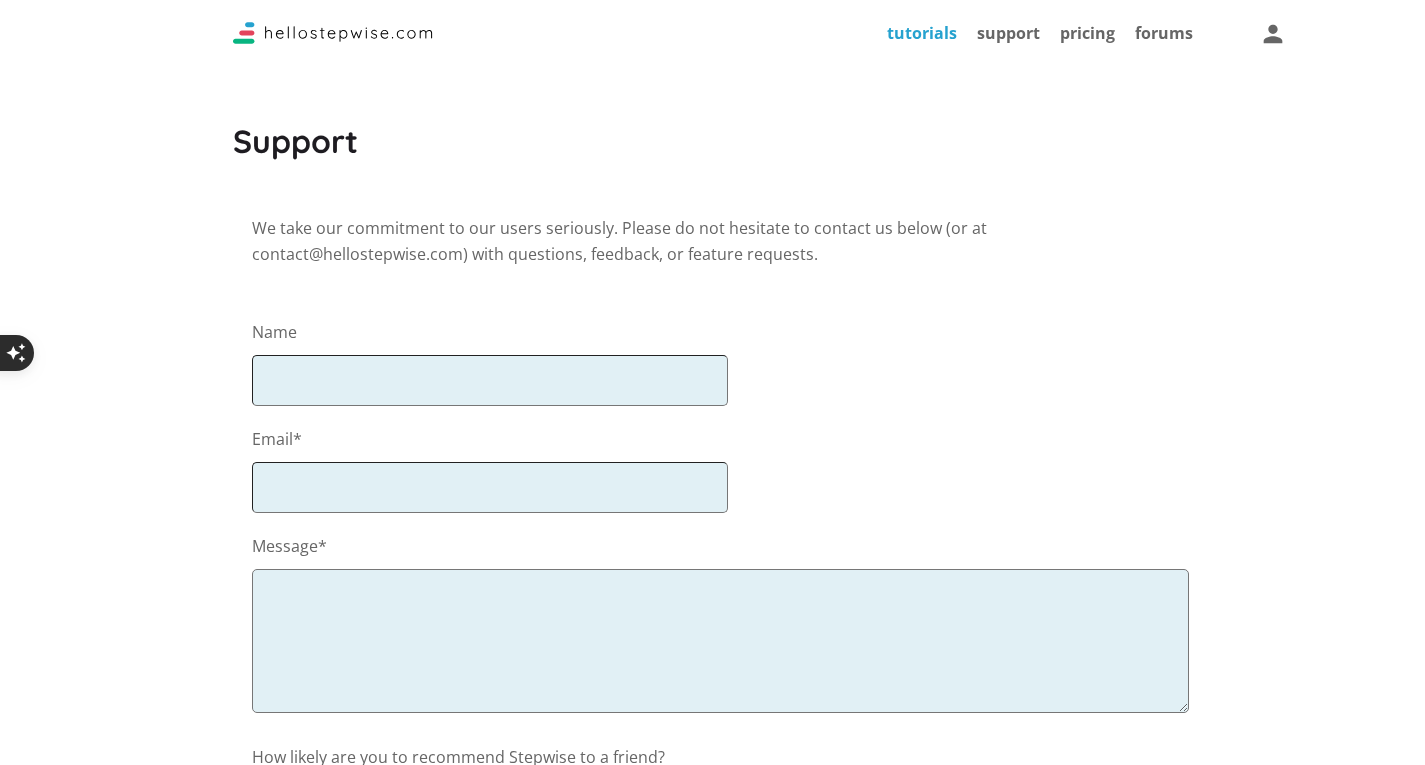 click on "tutorials" at bounding box center [922, 33] 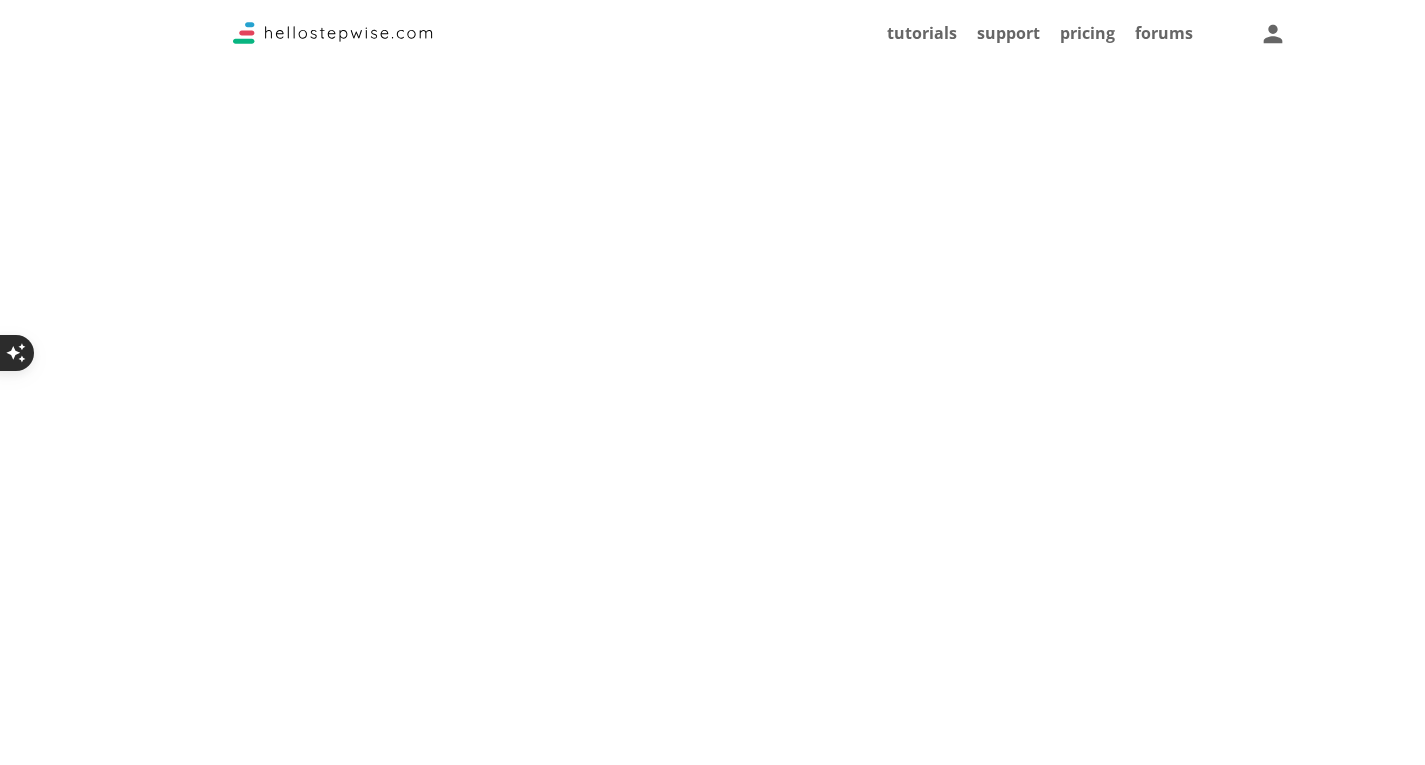 scroll, scrollTop: 1630, scrollLeft: 0, axis: vertical 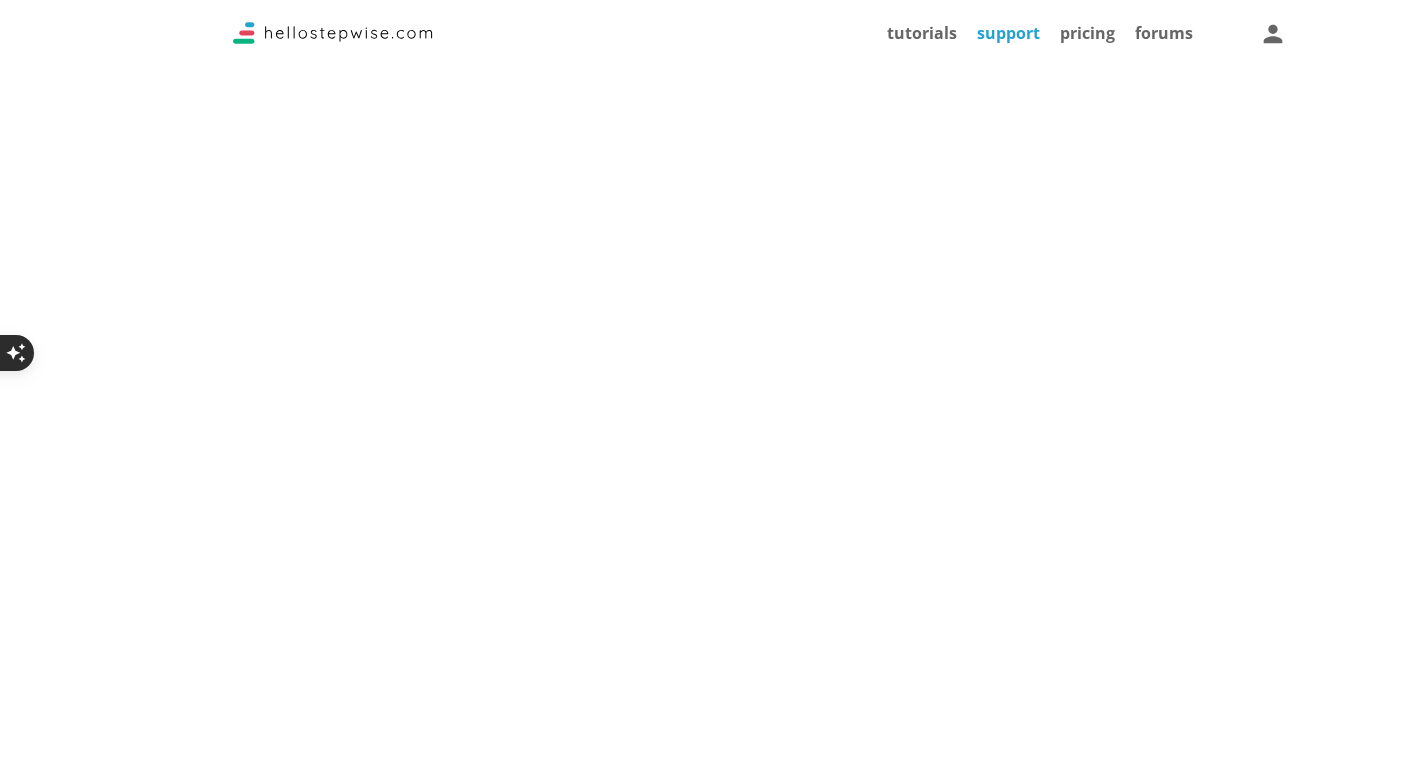 click on "support" at bounding box center [1008, 33] 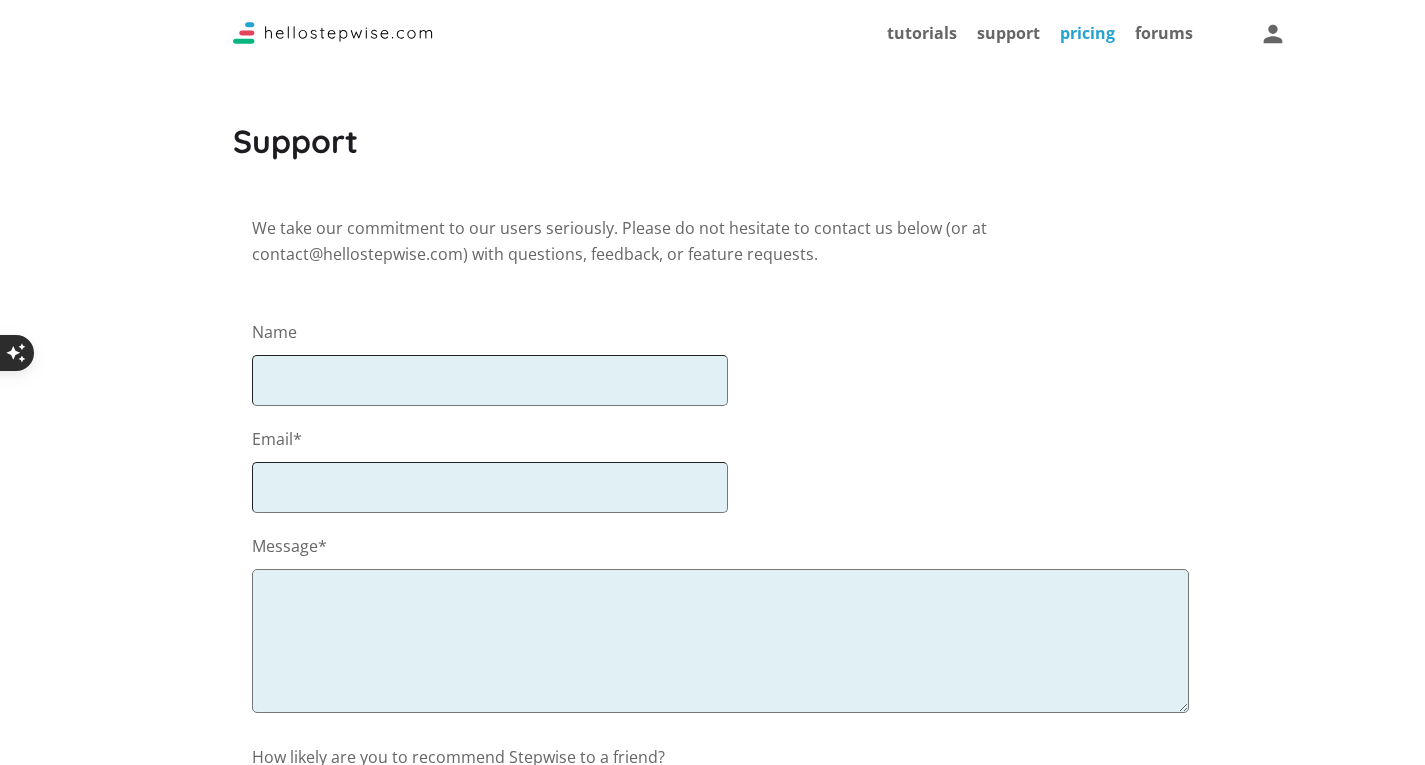 click on "pricing" at bounding box center (1087, 33) 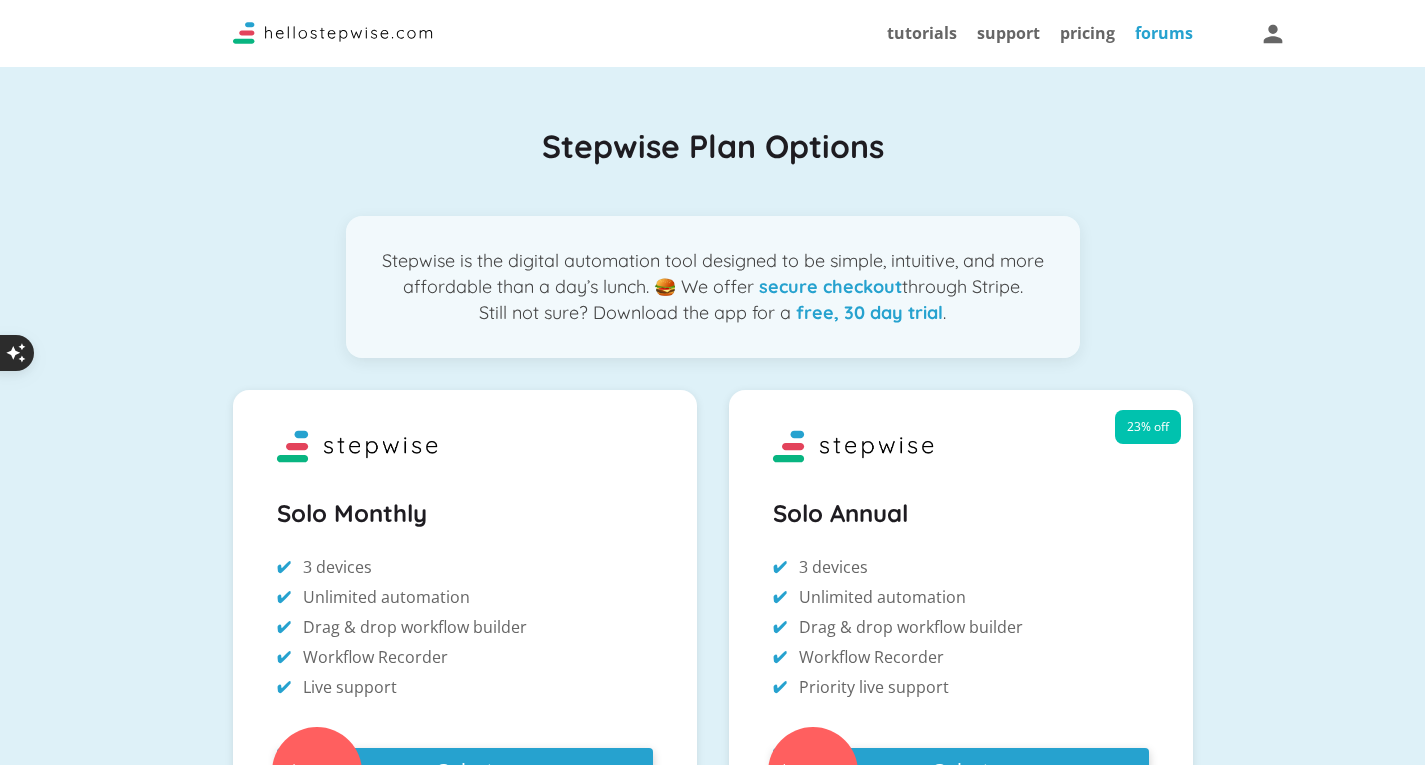 click on "forums" at bounding box center (1164, 33) 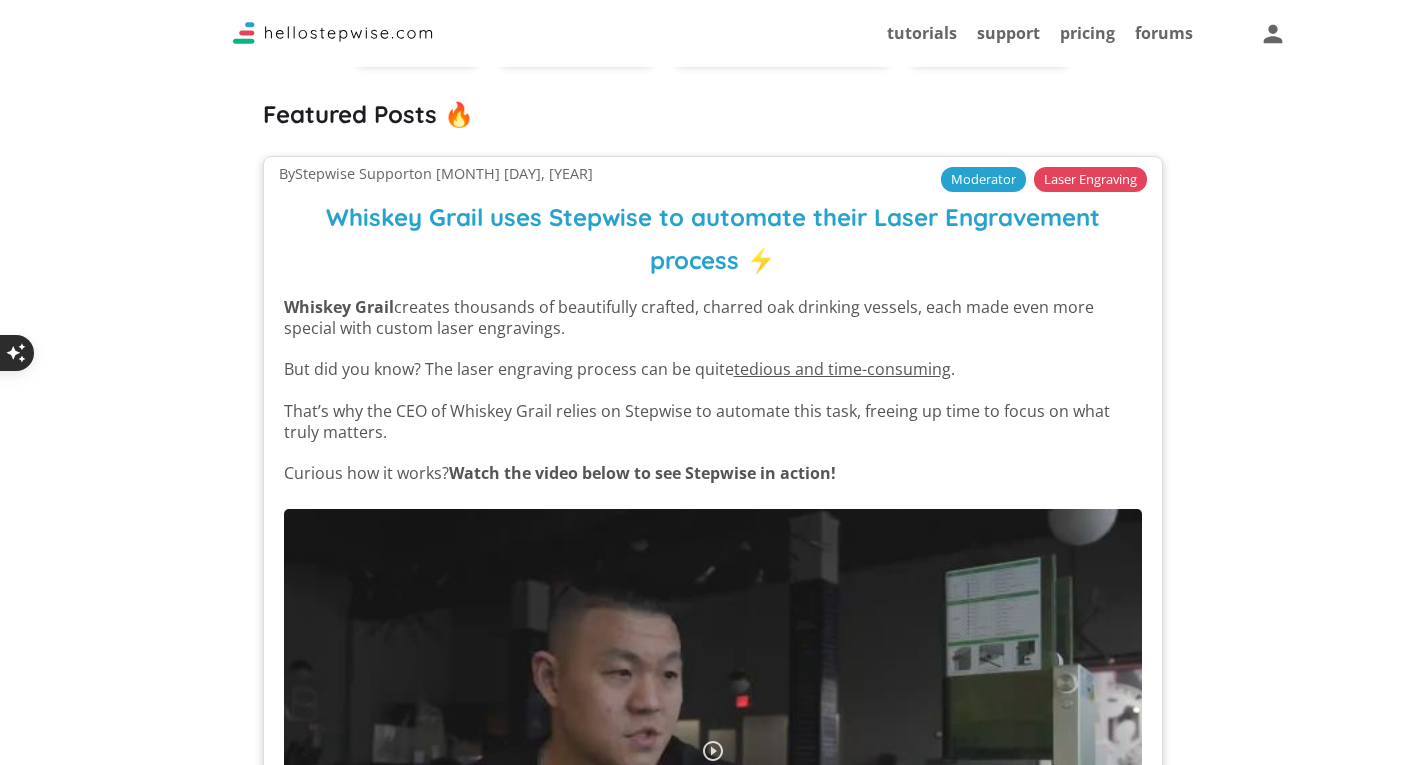 scroll, scrollTop: 0, scrollLeft: 0, axis: both 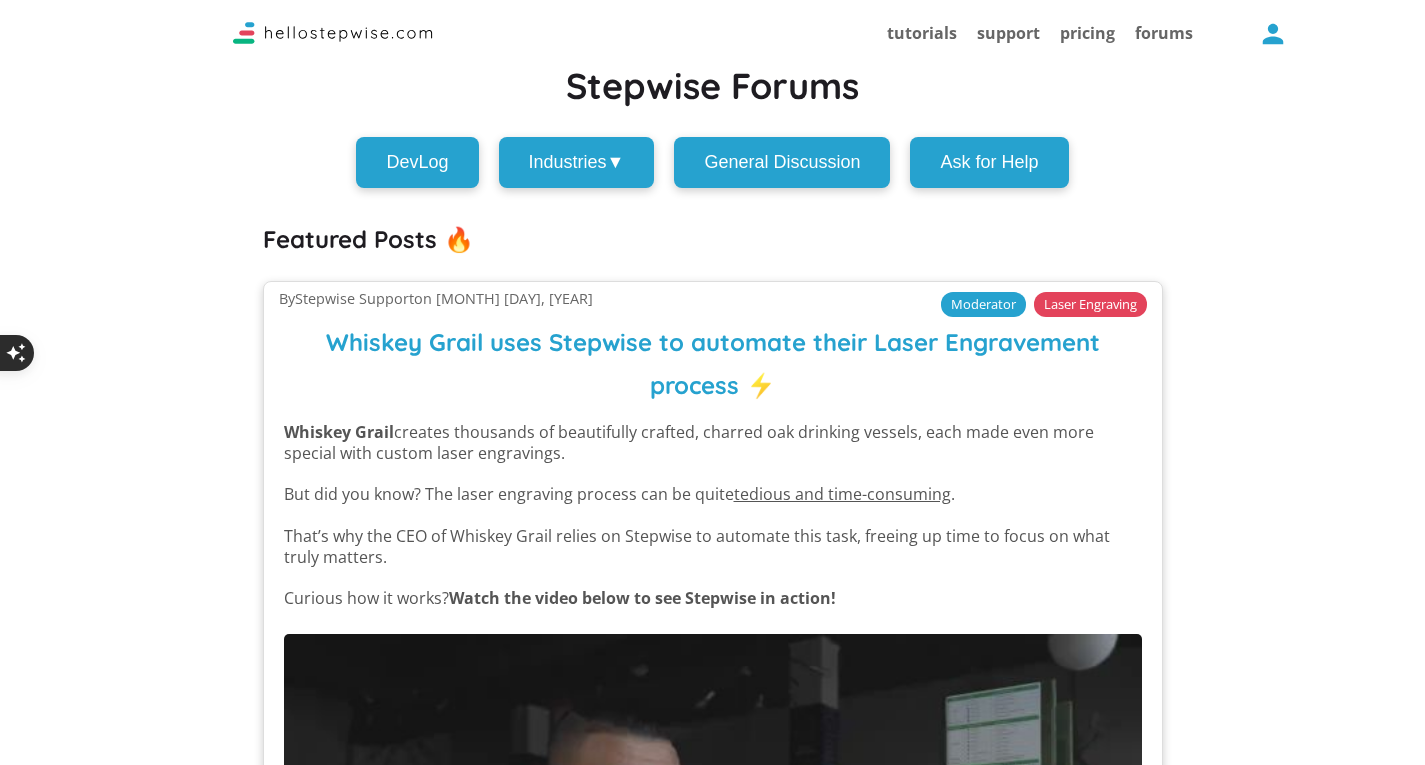 click at bounding box center (1272, 33) 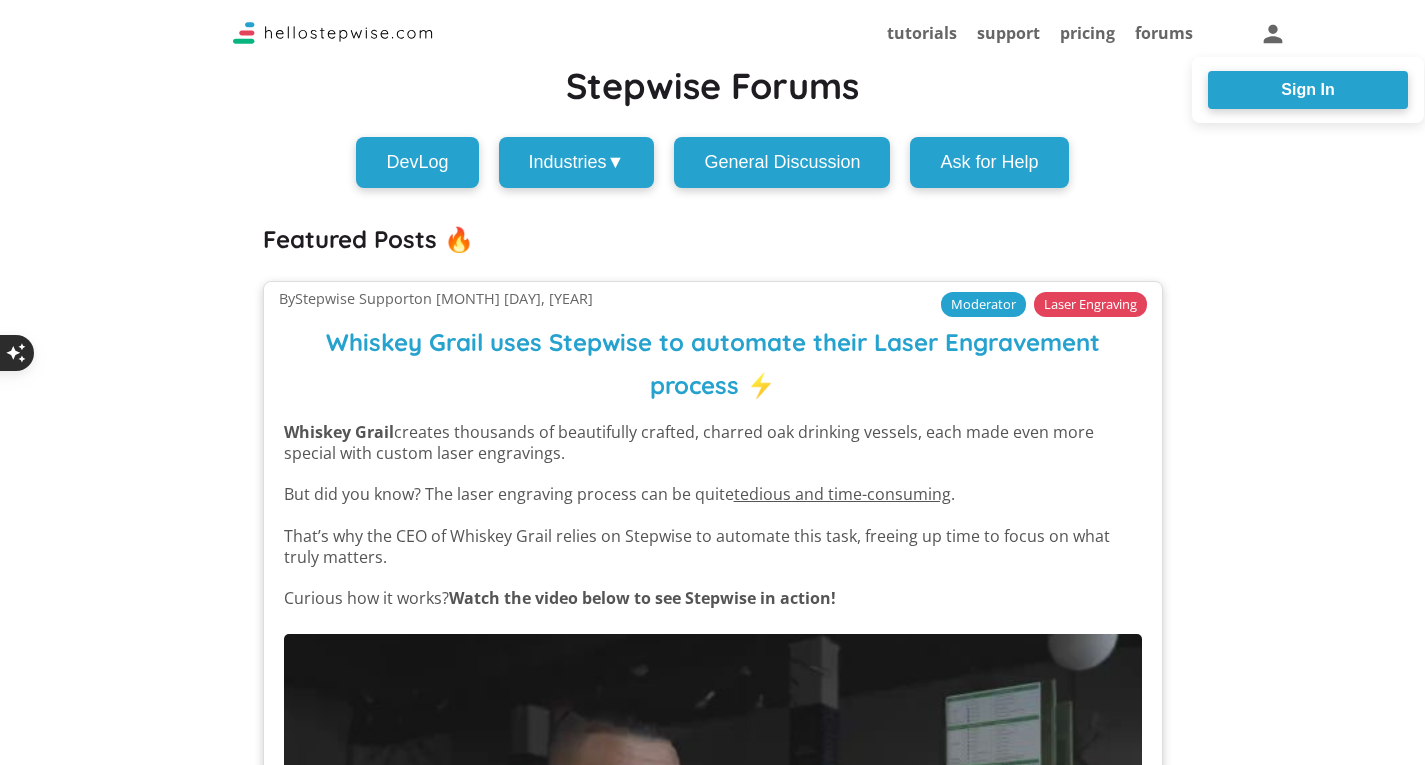click at bounding box center (712, 382) 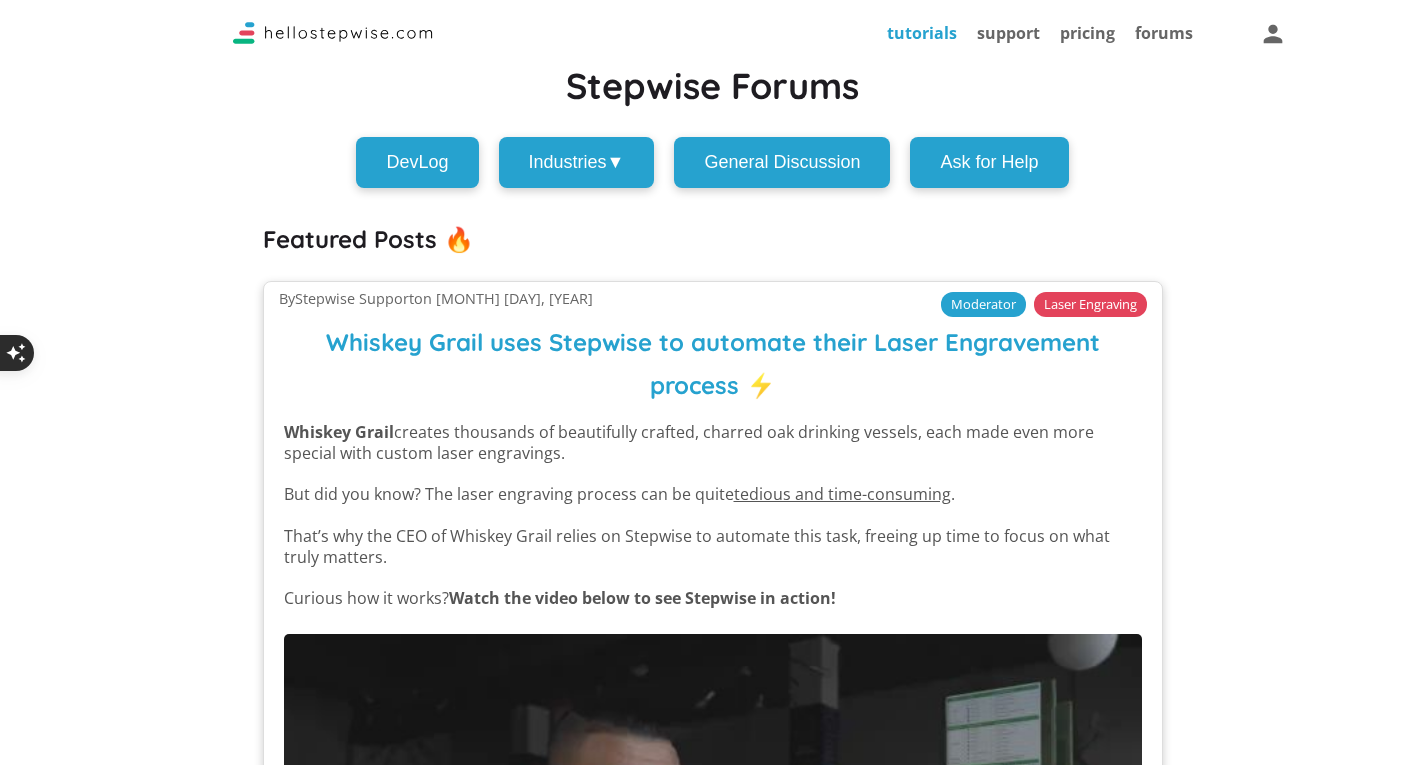 click on "tutorials" at bounding box center [922, 33] 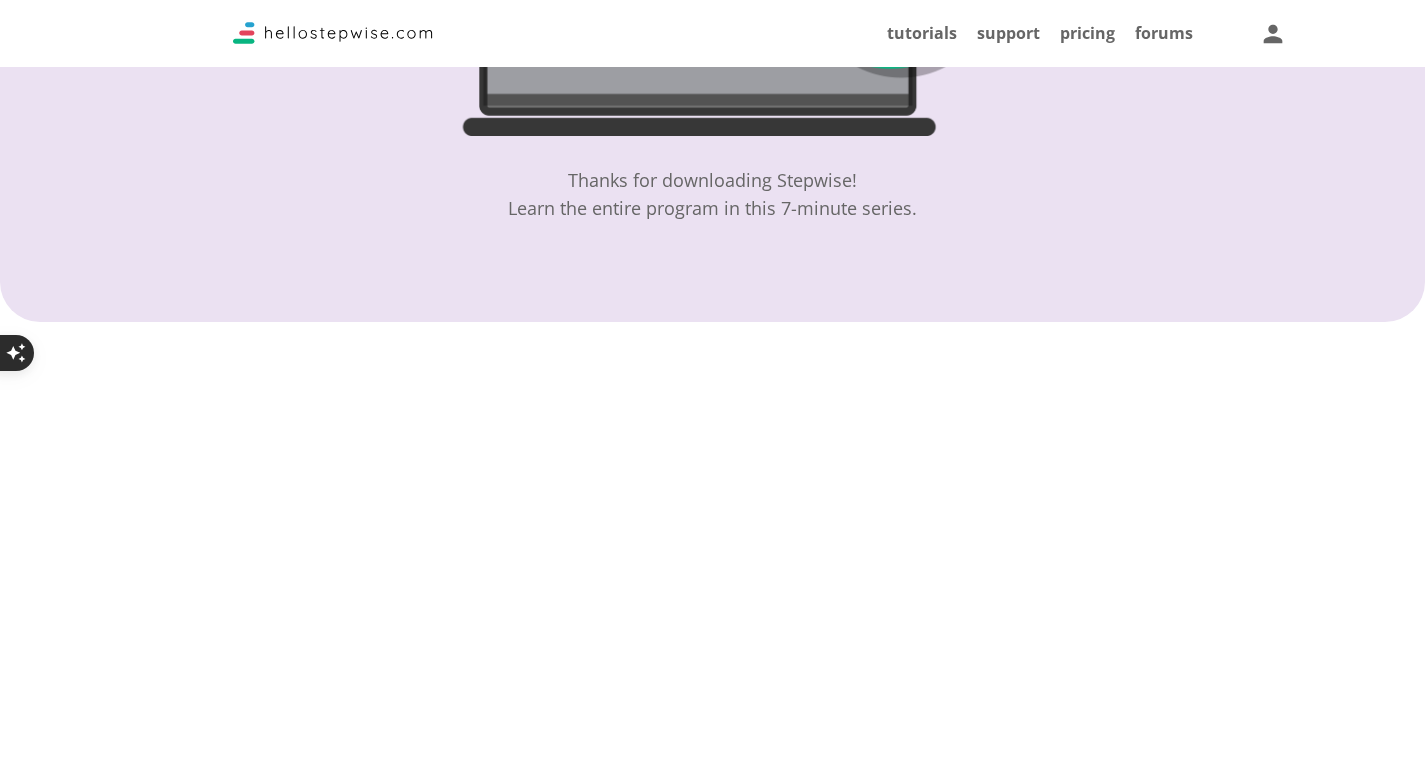 scroll, scrollTop: 0, scrollLeft: 0, axis: both 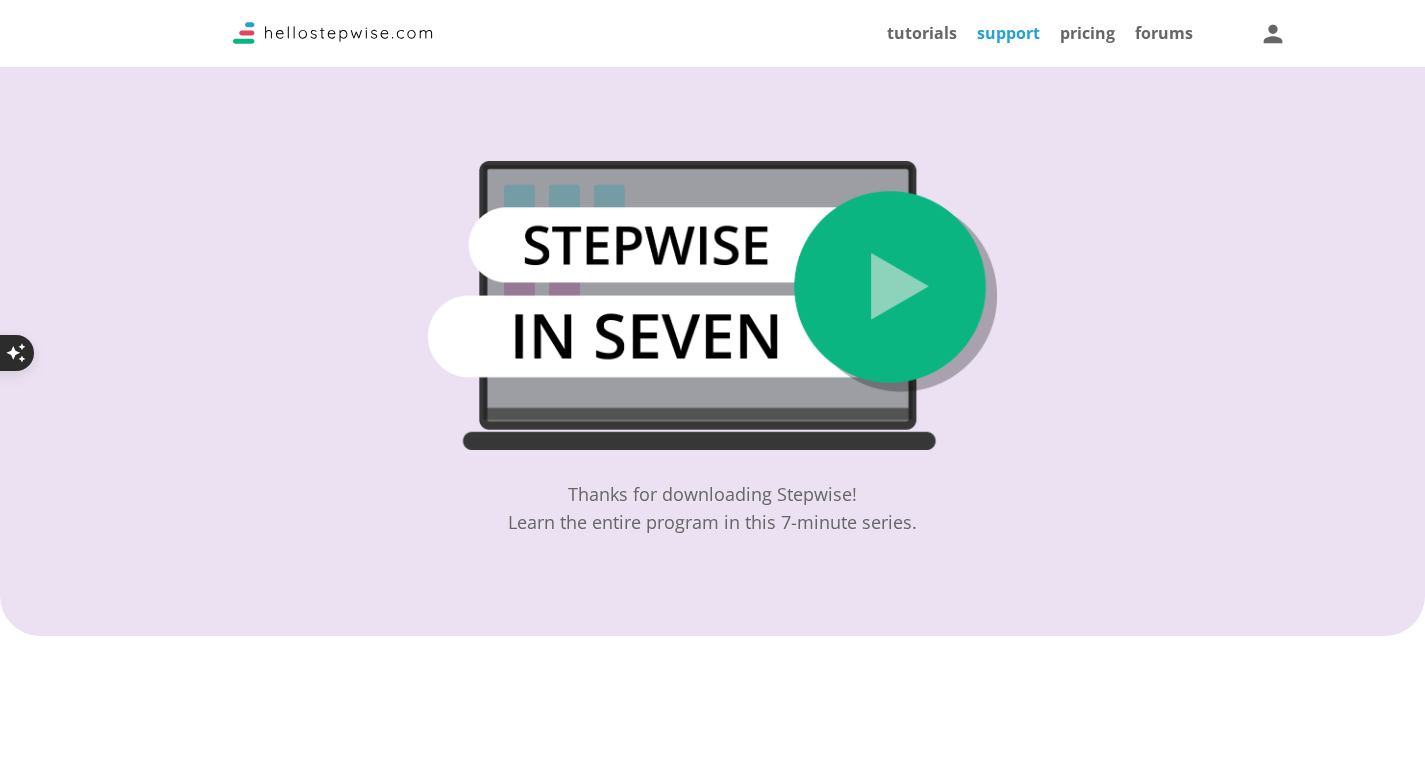 click on "support" at bounding box center (1008, 33) 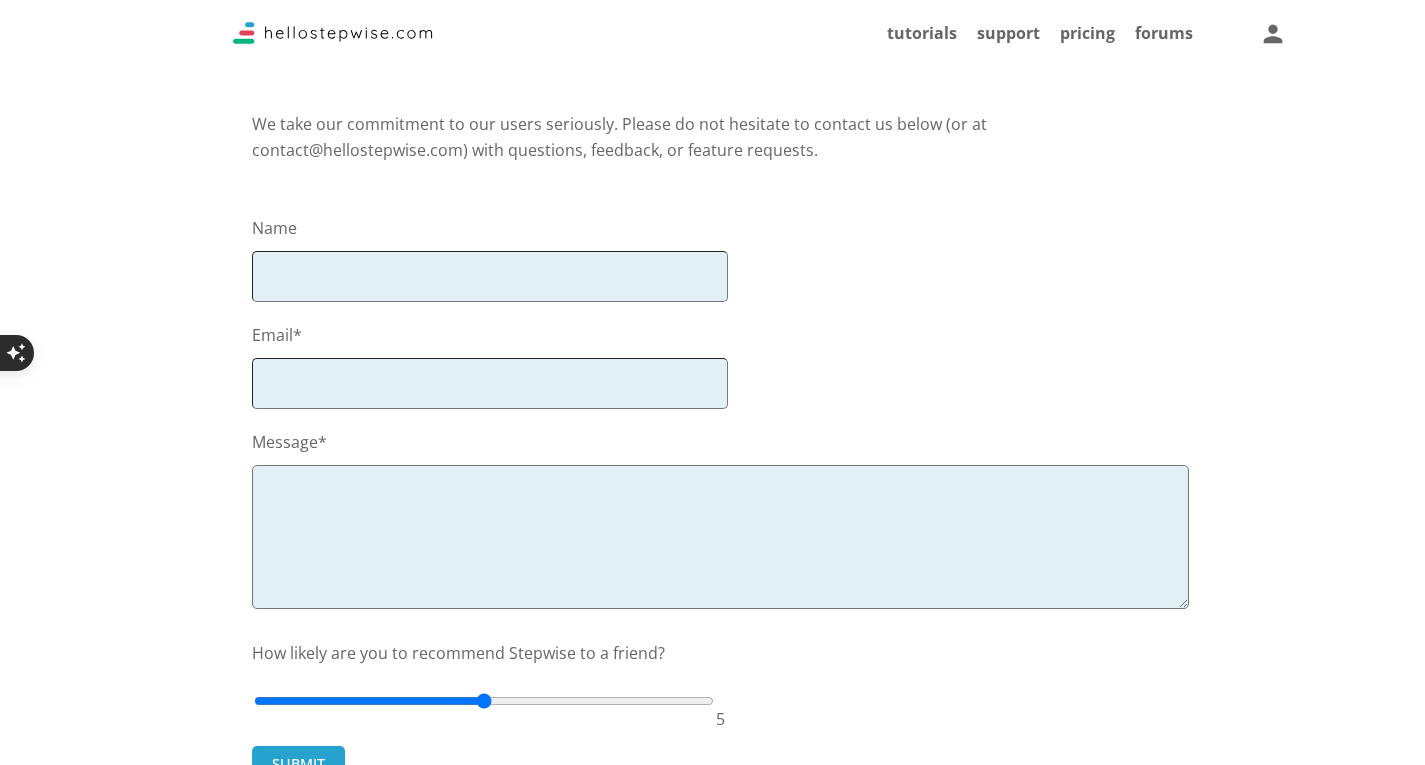 scroll, scrollTop: 0, scrollLeft: 0, axis: both 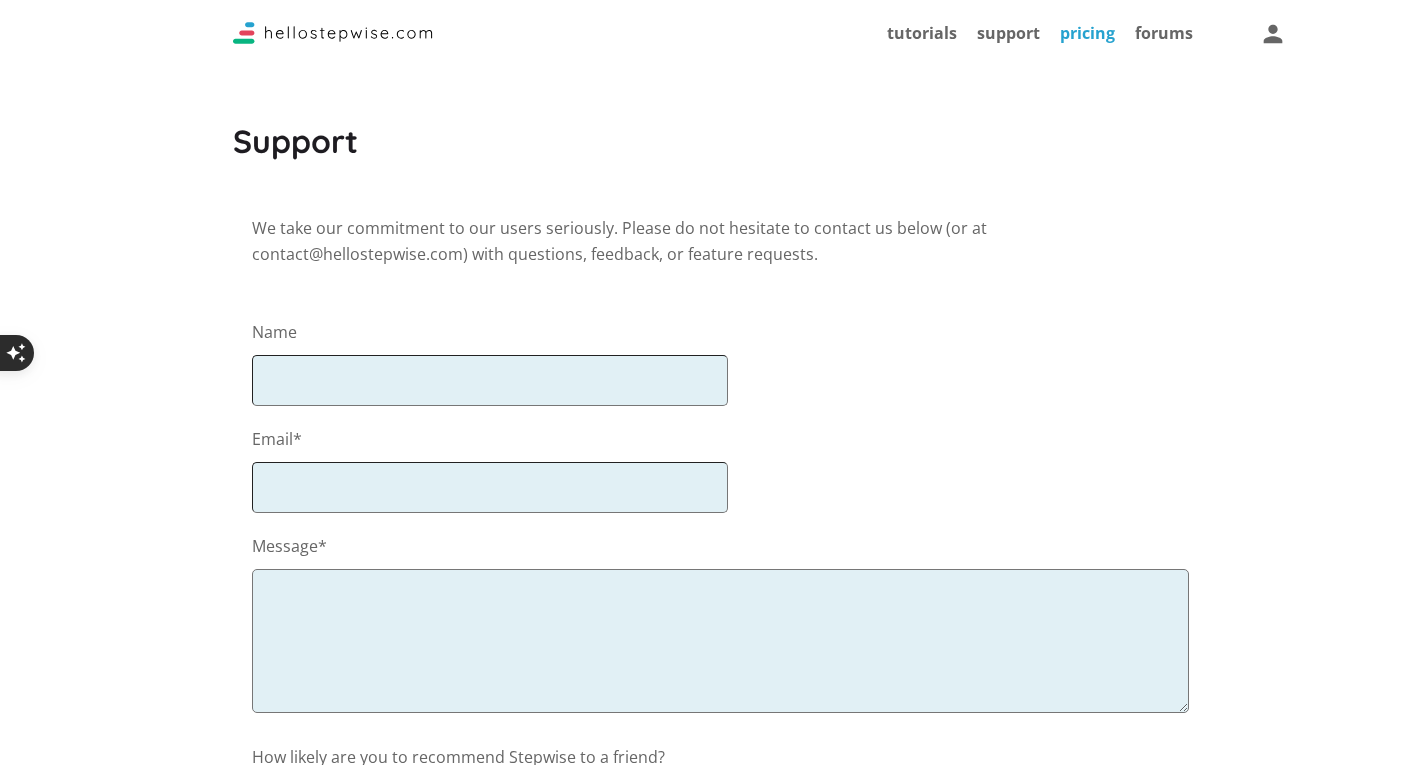 click on "pricing" at bounding box center [1087, 33] 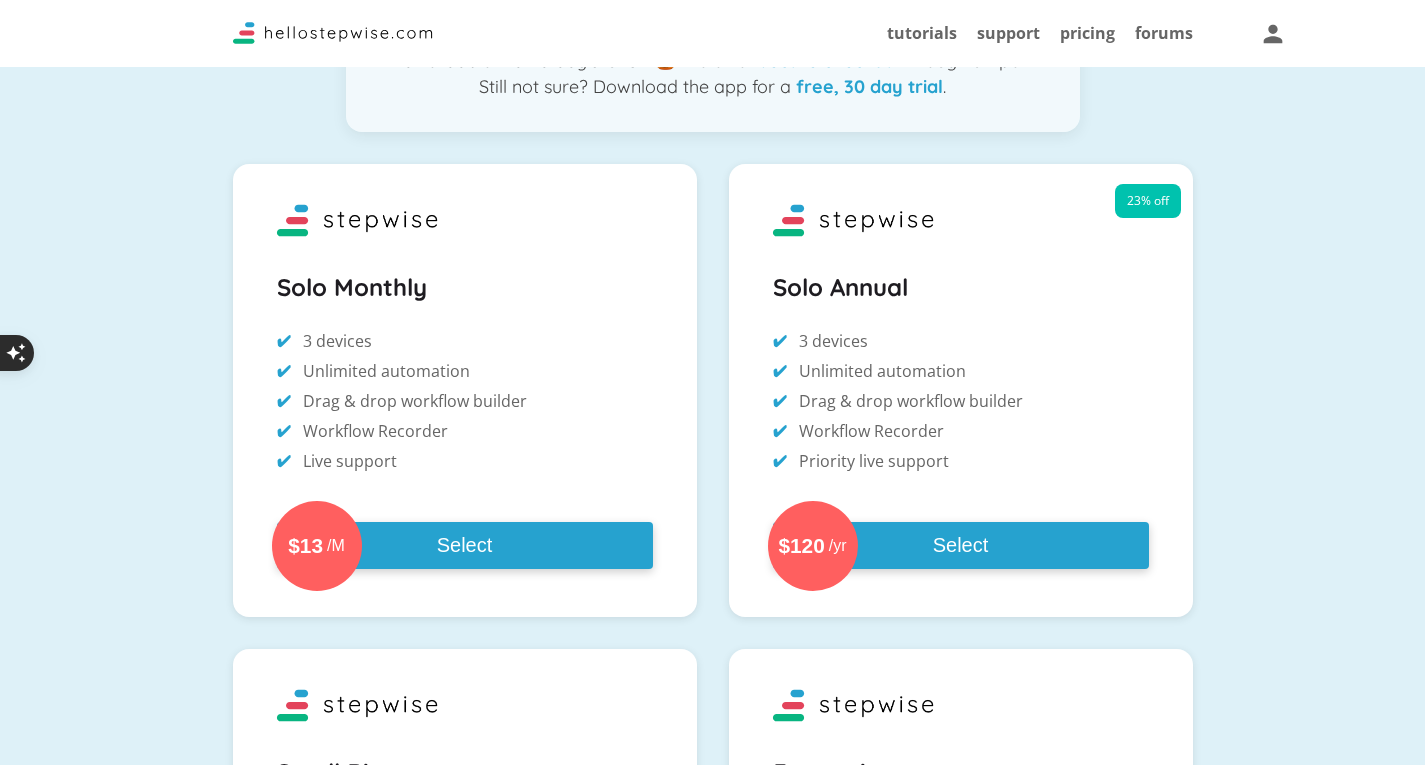 scroll, scrollTop: 0, scrollLeft: 0, axis: both 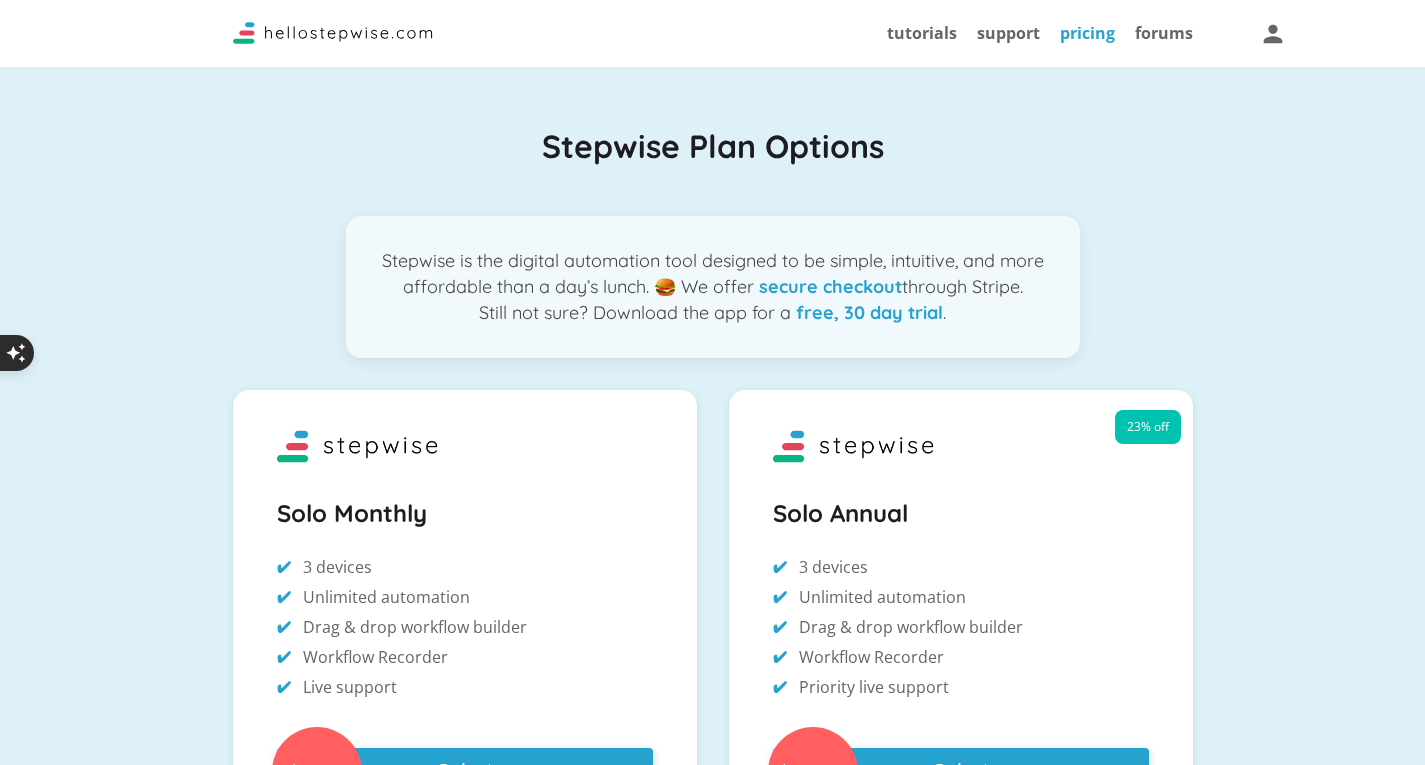 click on "pricing" at bounding box center [1087, 33] 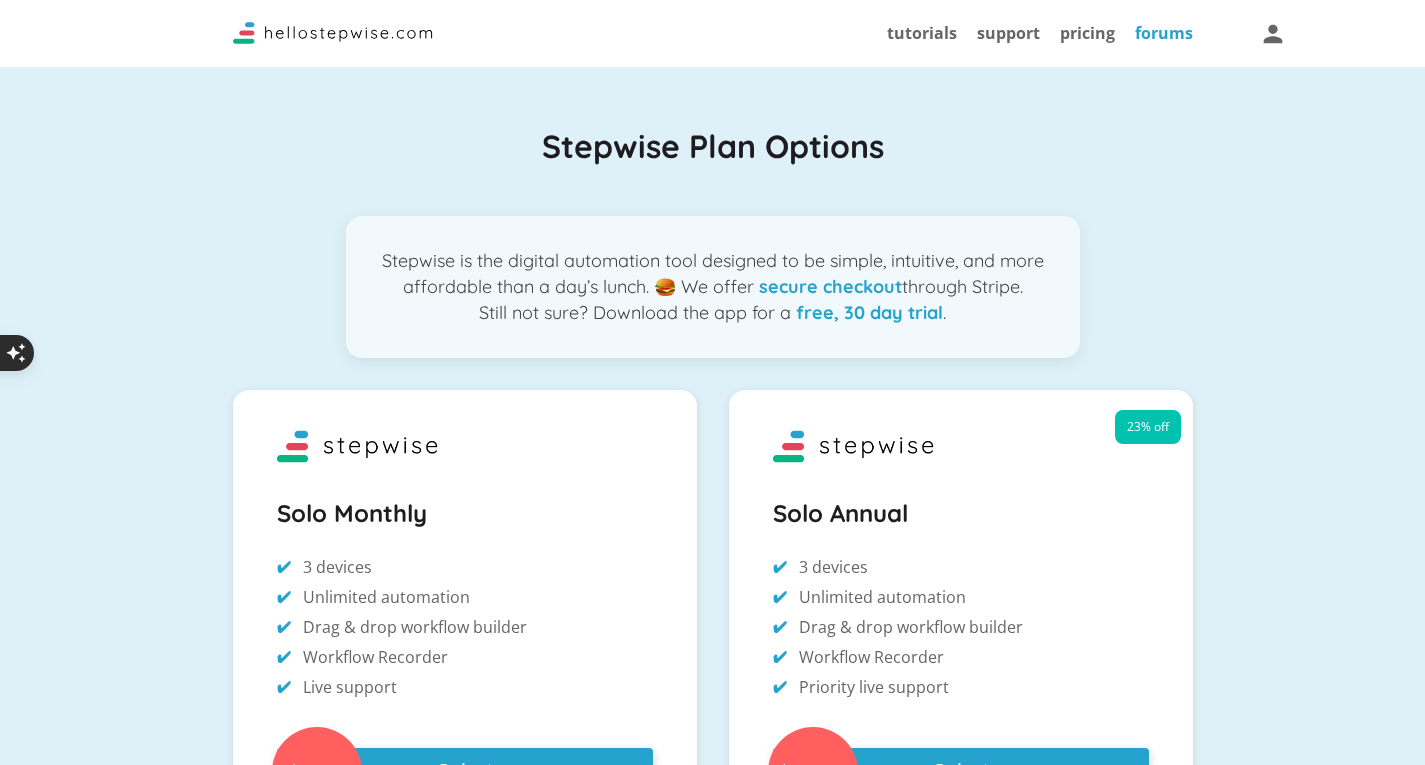 click on "forums" at bounding box center (1164, 33) 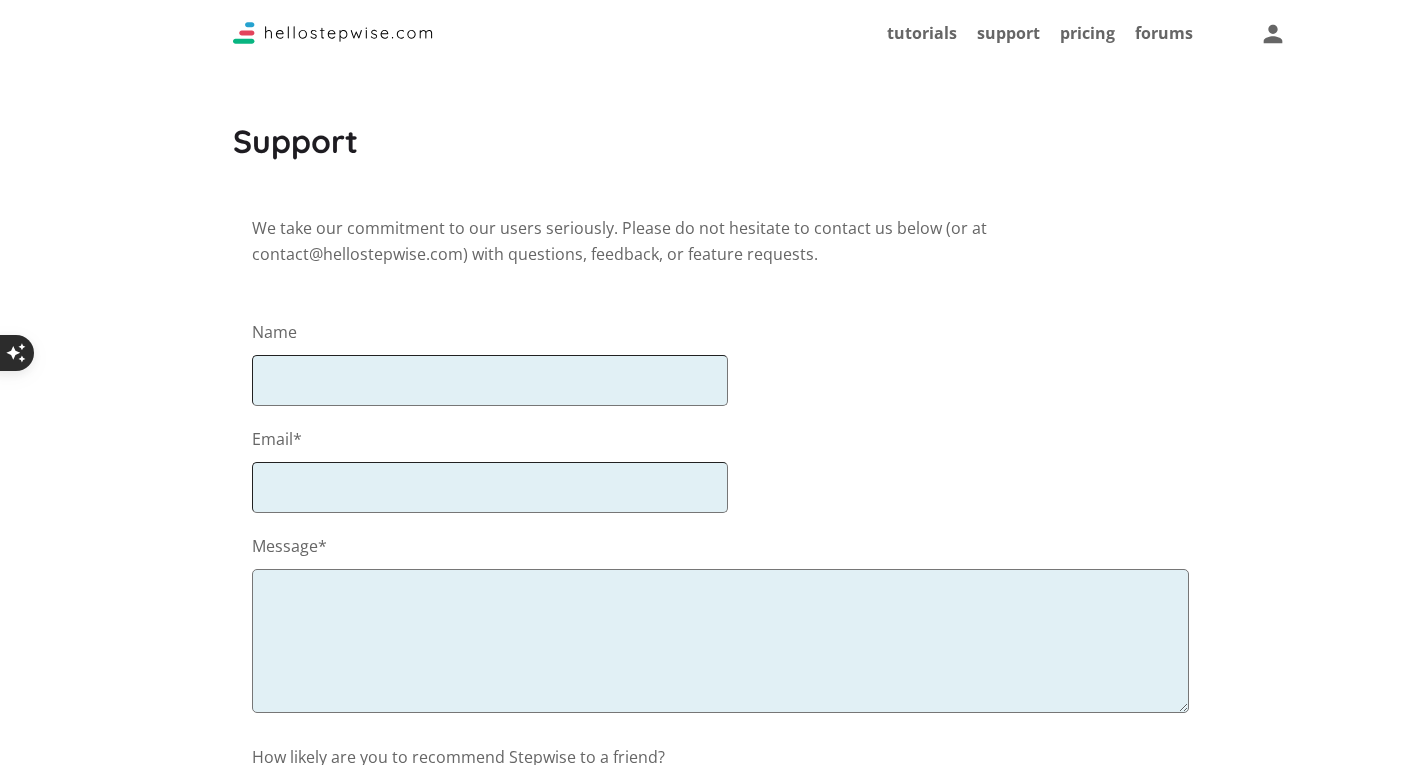 scroll, scrollTop: 0, scrollLeft: 0, axis: both 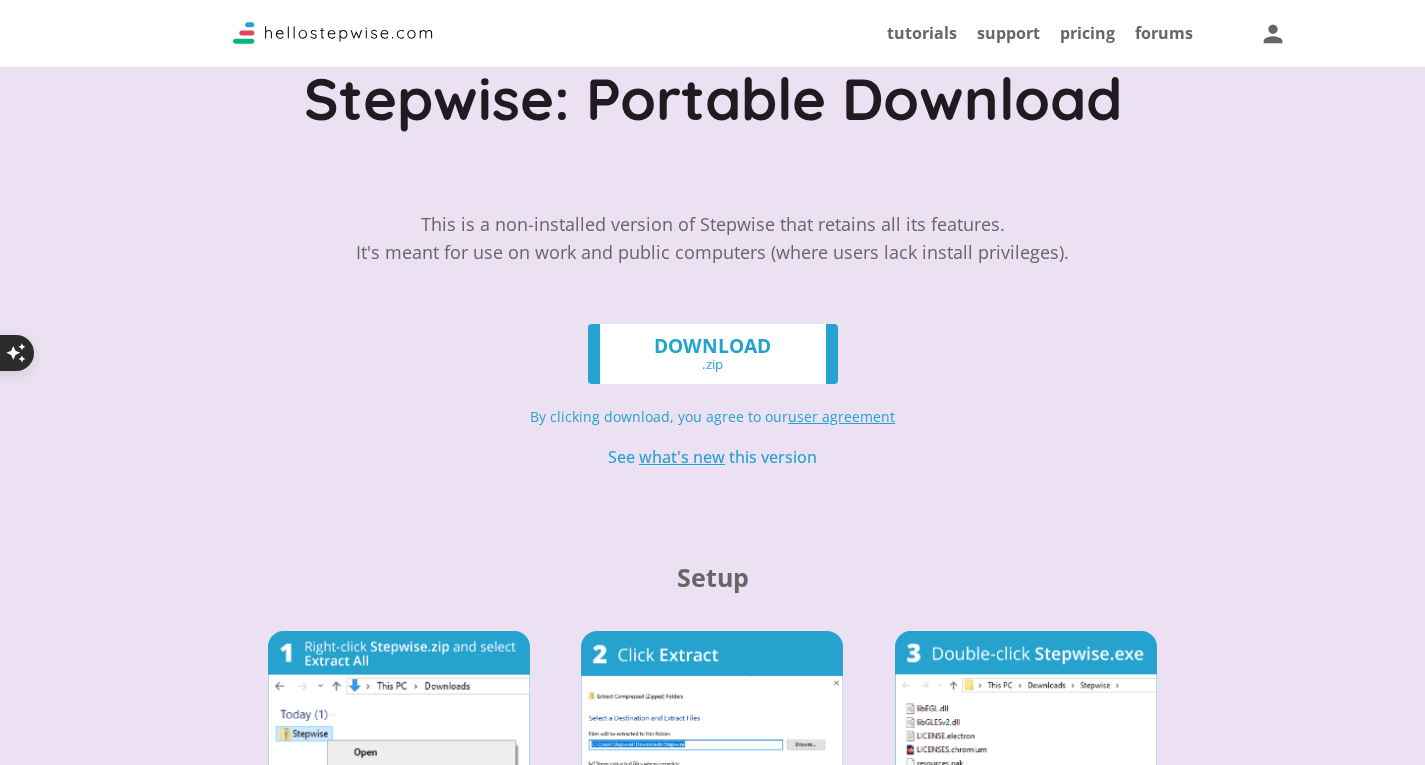 click on "DOWNLOAD  .zip" at bounding box center [713, 354] 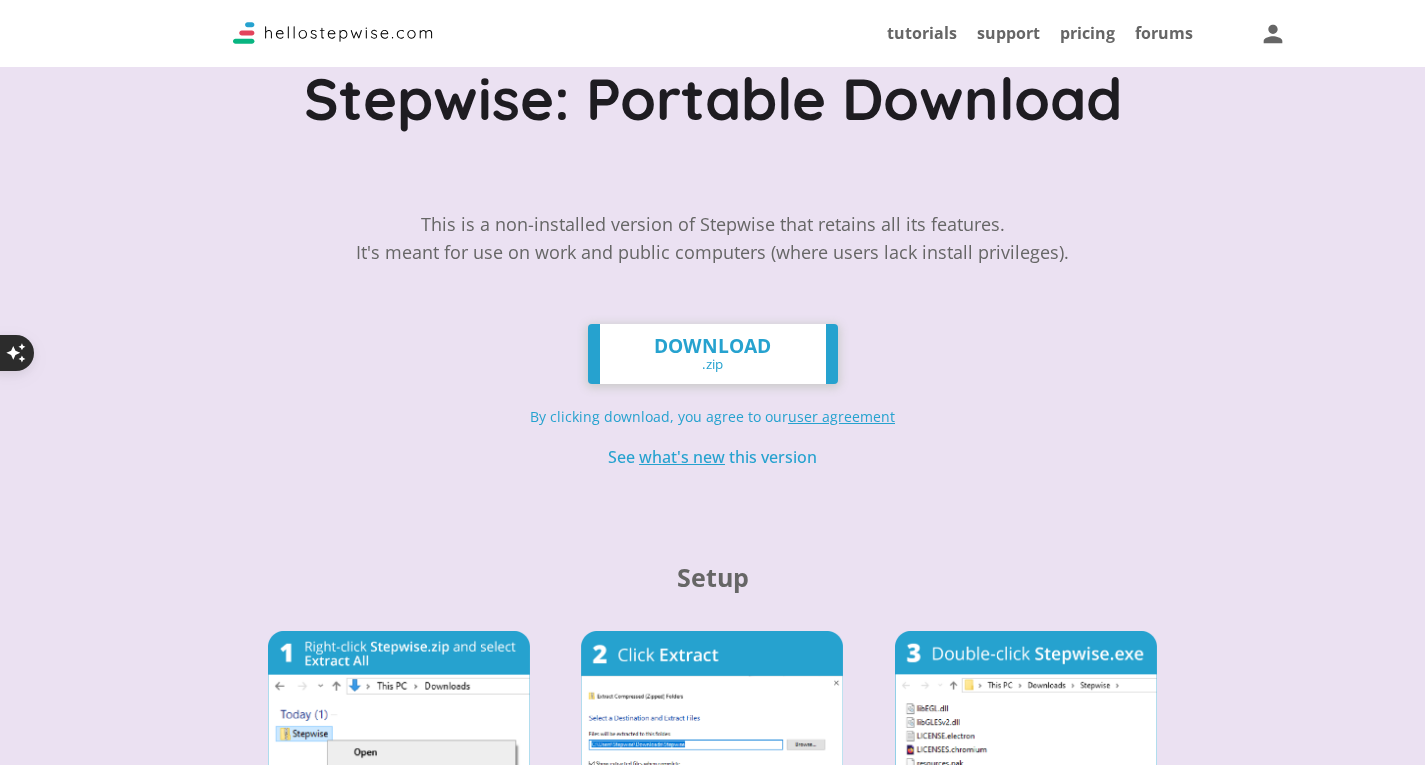 click on "Stepwise: Portable Download This is a non-installed version of Stepwise that retains all its features. It's meant for use on work and public computers (where users lack install privileges). DOWNLOAD  .zip  By clicking download, you agree to our  user agreement See    what's new    this version Setup Existing users: Be sure to copy your workflows into the new Stepwise folder!" at bounding box center [712, 486] 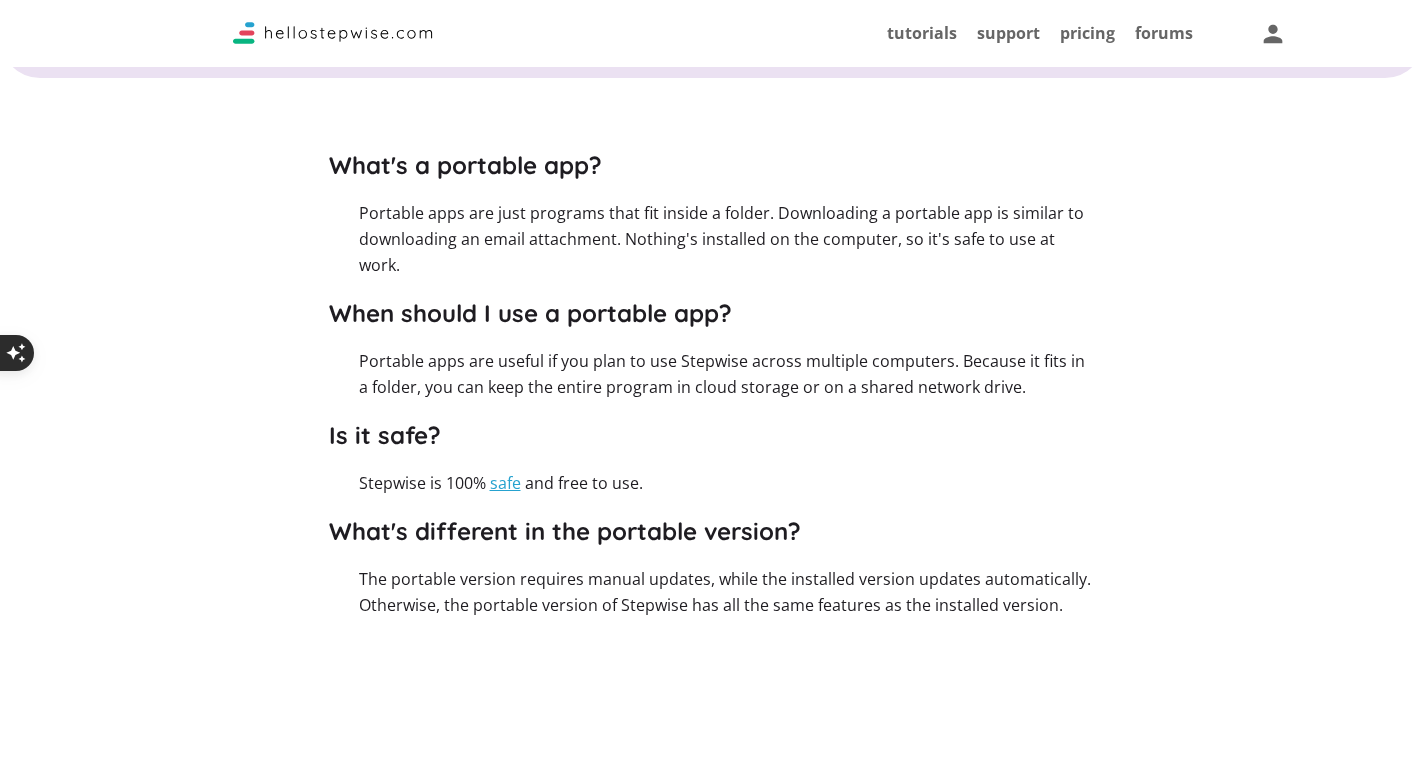 scroll, scrollTop: 1070, scrollLeft: 0, axis: vertical 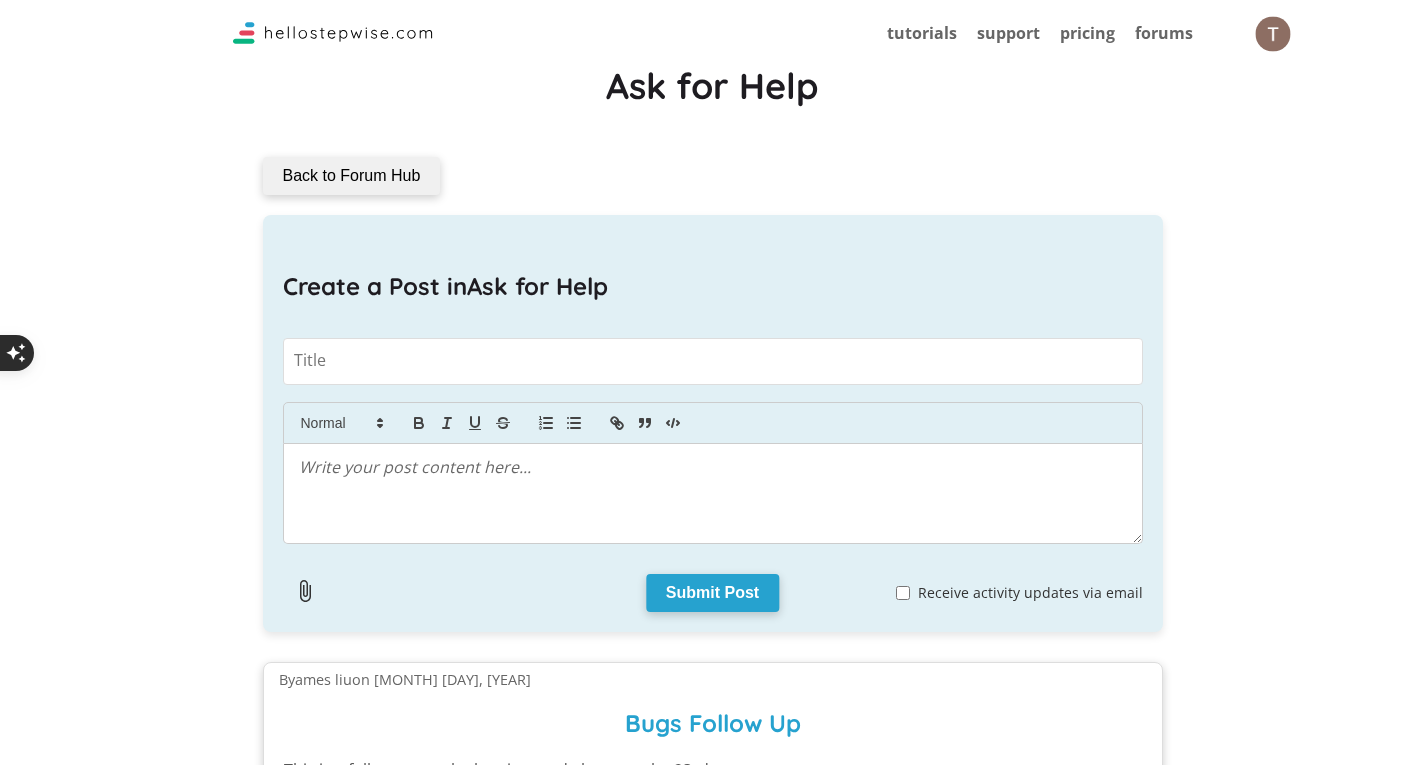 click at bounding box center [1272, 33] 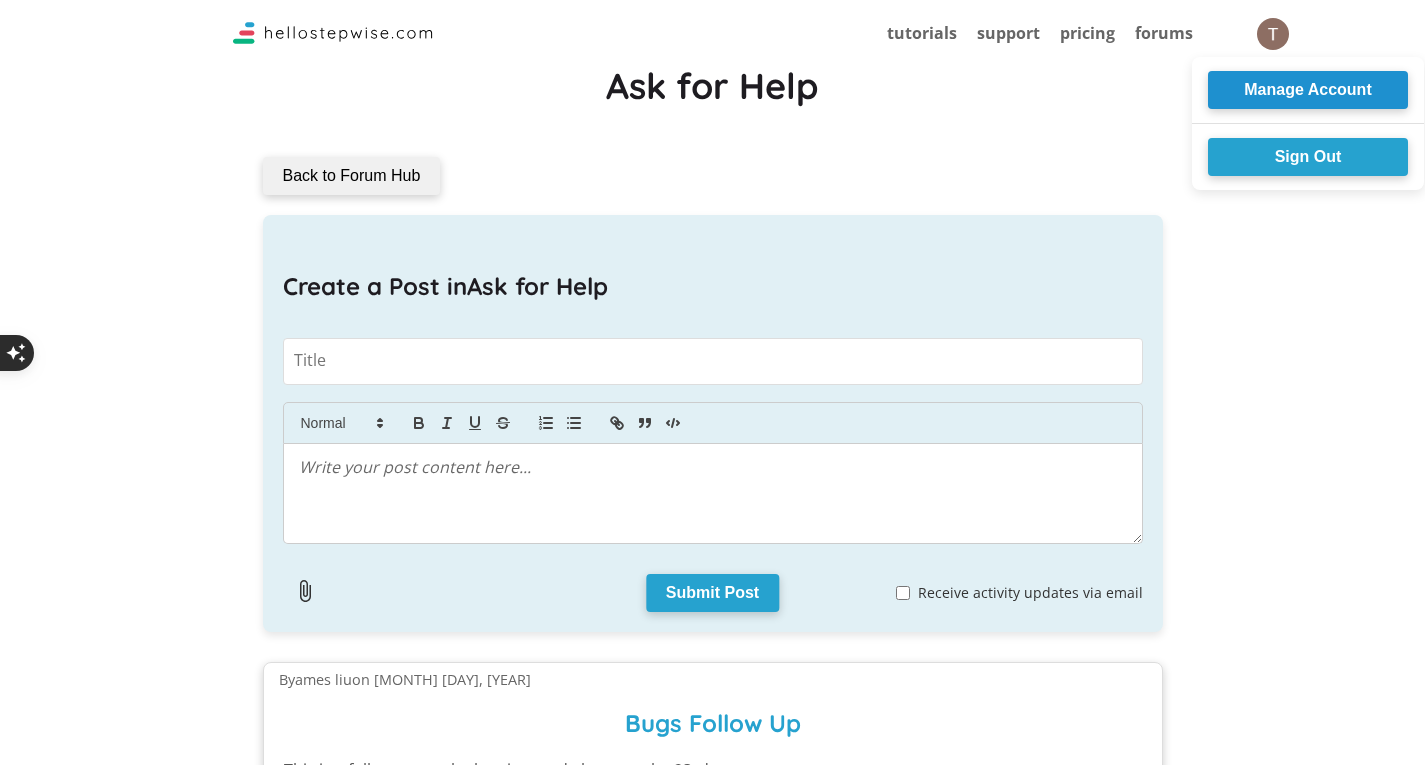 click on "Manage Account" at bounding box center (1308, 90) 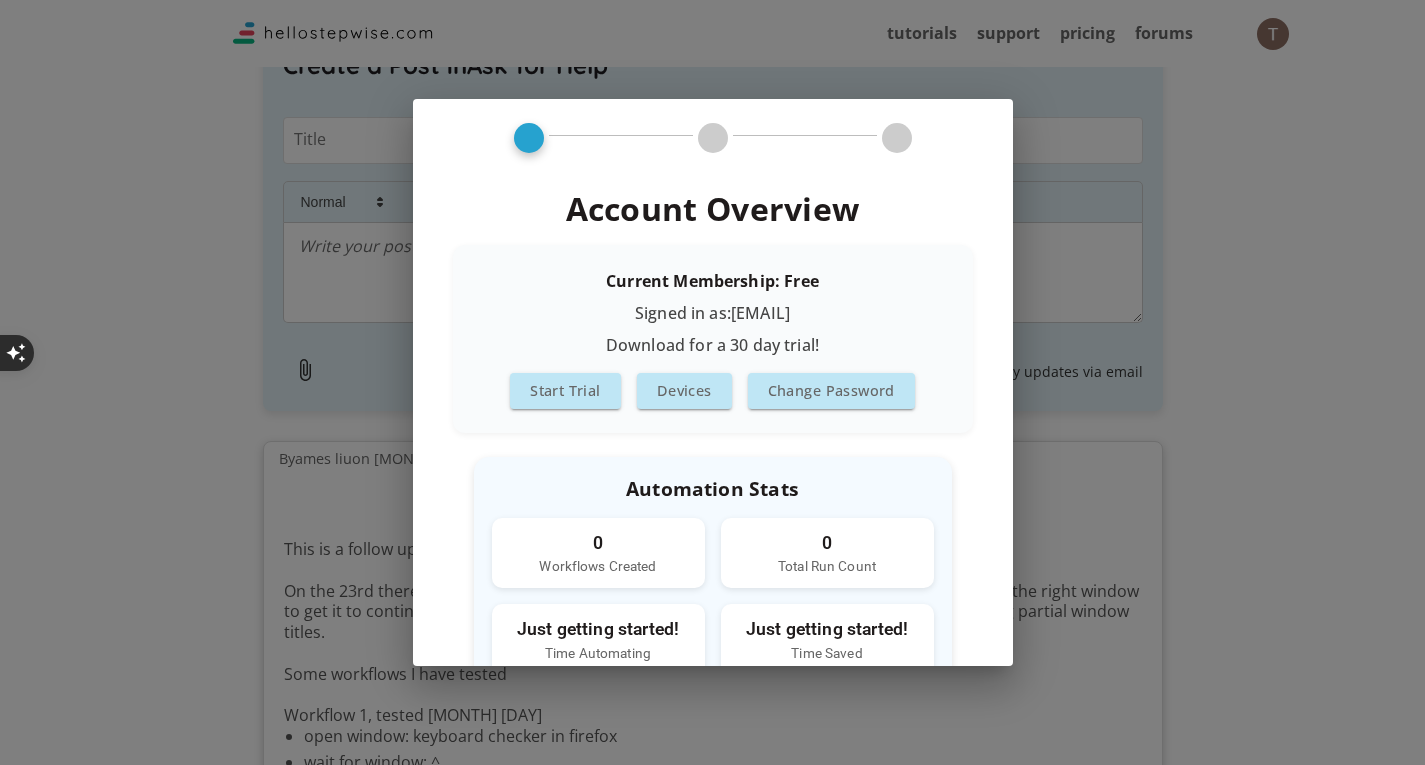 scroll, scrollTop: 226, scrollLeft: 0, axis: vertical 